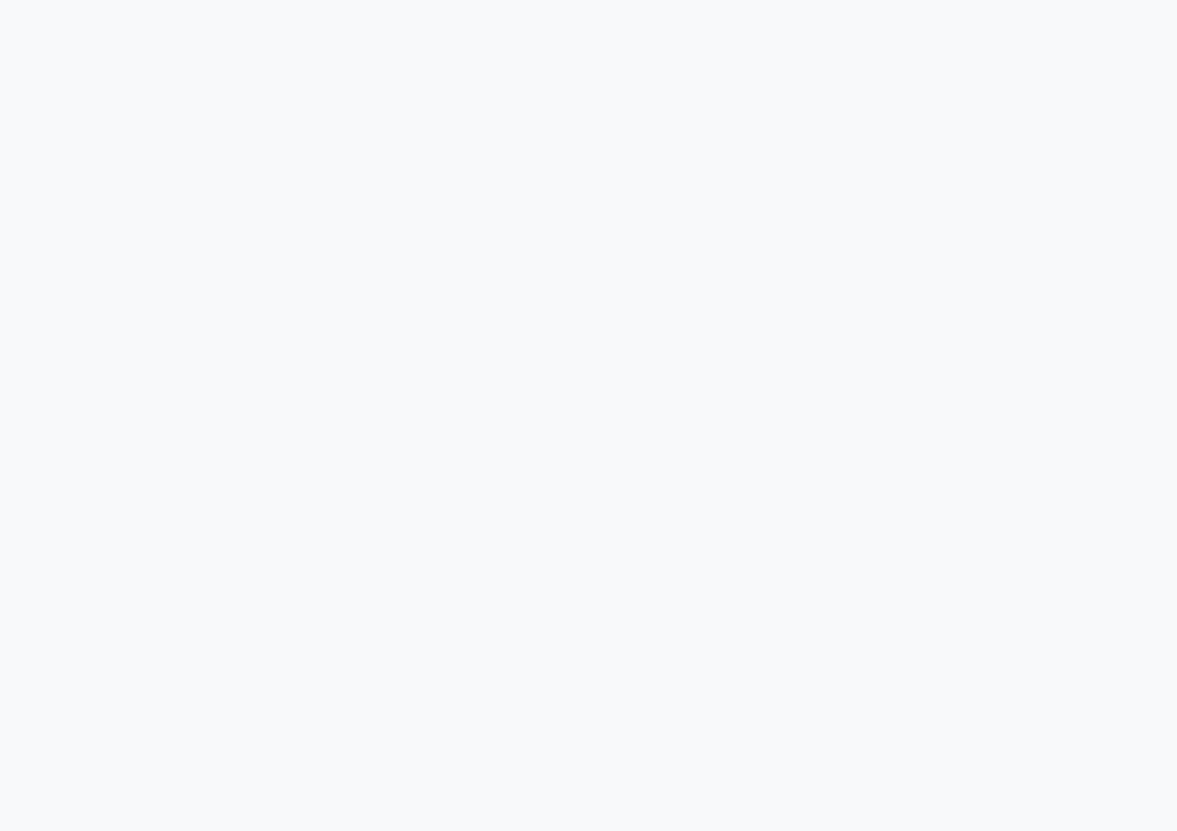 scroll, scrollTop: 0, scrollLeft: 0, axis: both 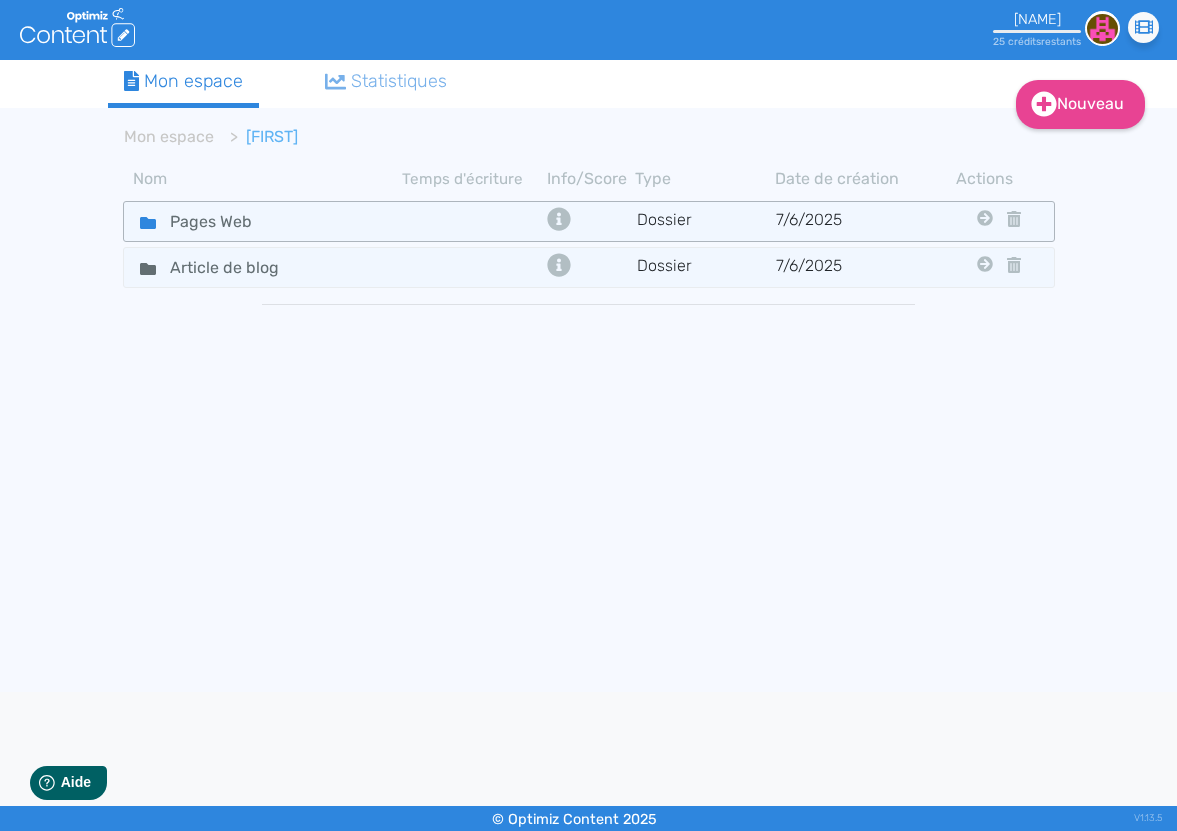 click on "Pages Web" at bounding box center [263, 221] 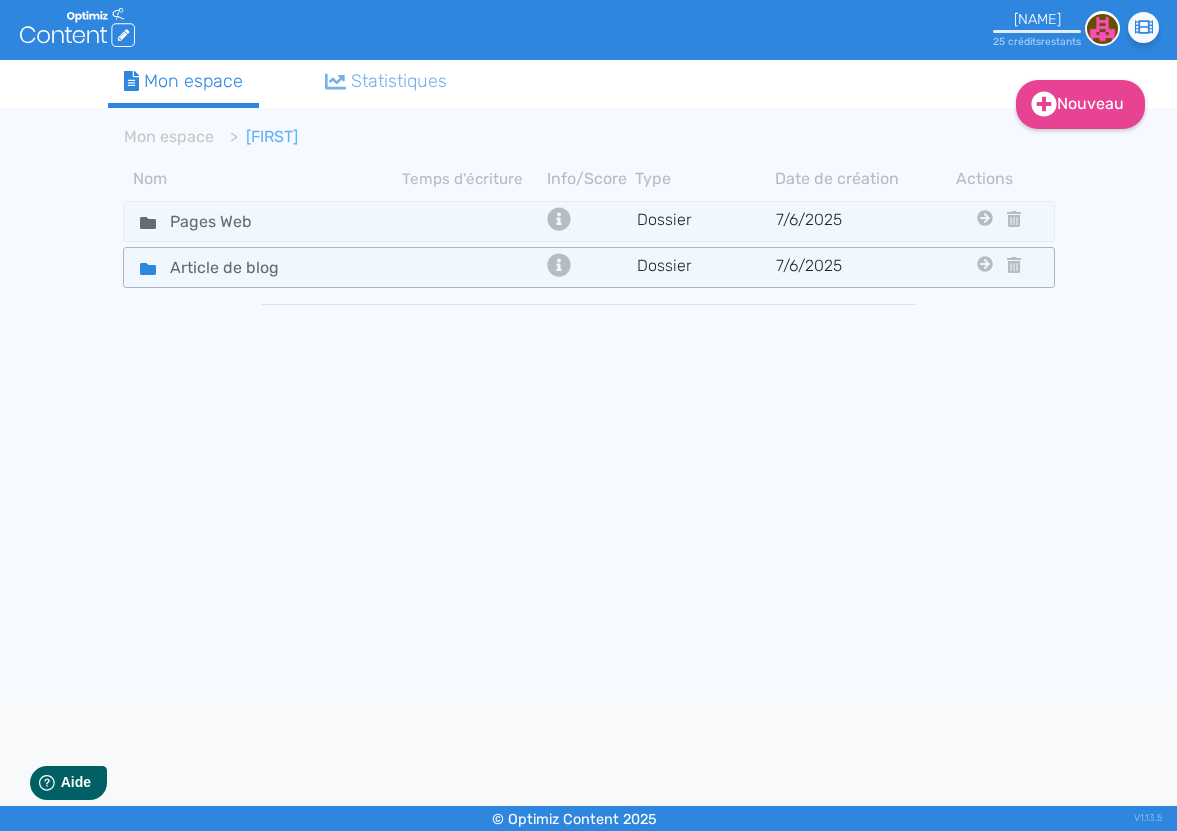 click on "Article de blog" at bounding box center [263, 221] 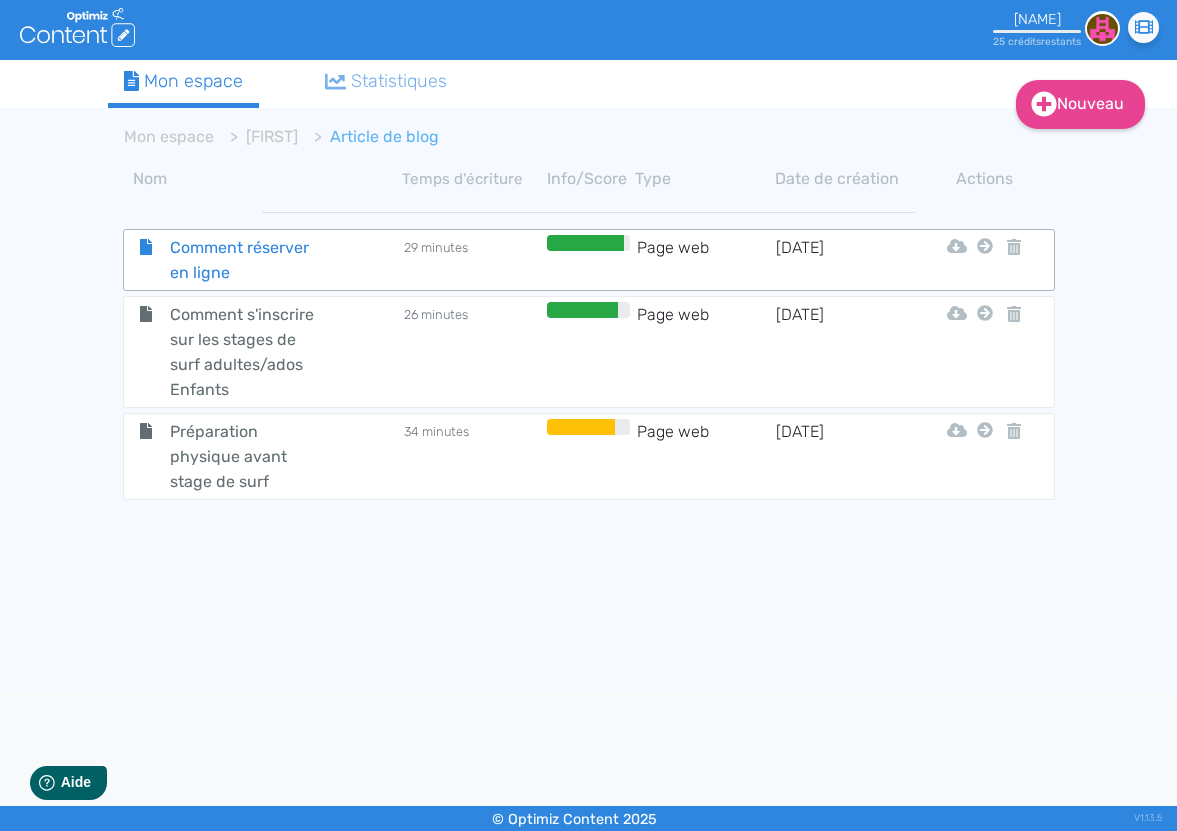 click on "Comment réserver en ligne" at bounding box center (247, 260) 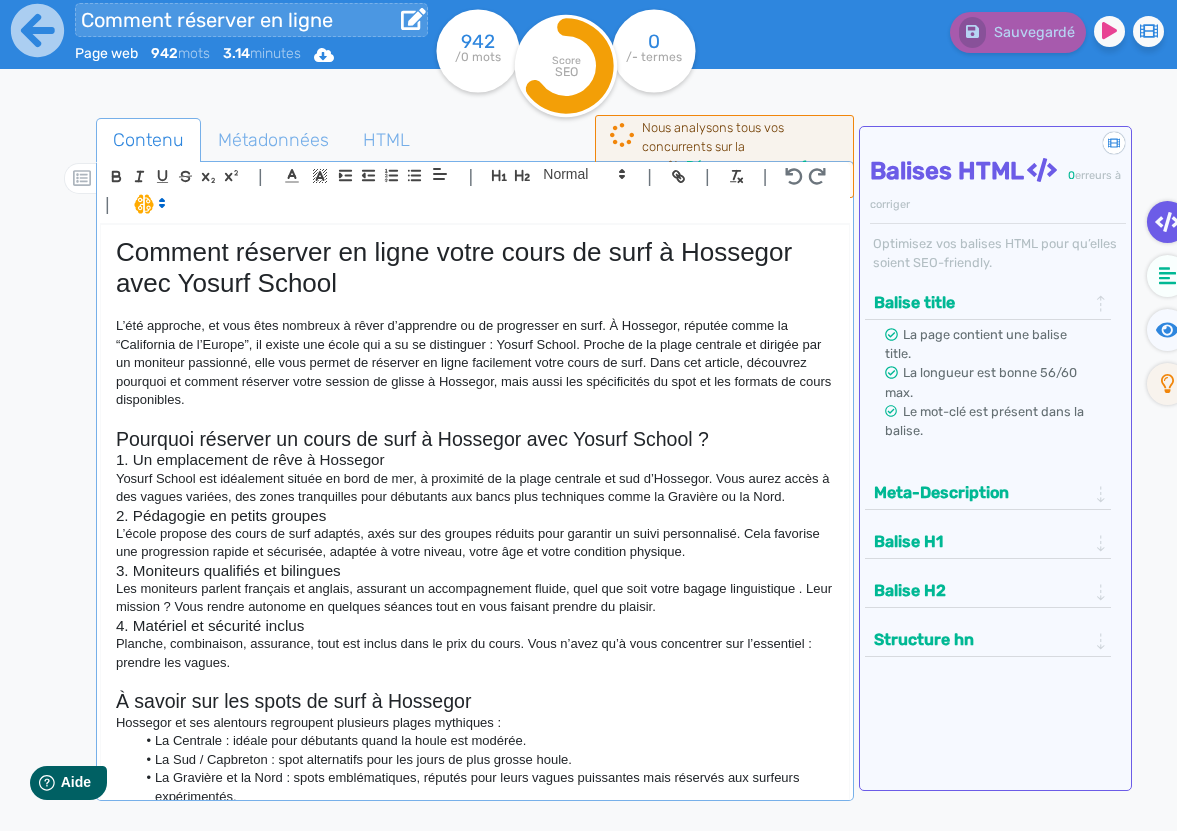 click on "Comment réserver en ligne" at bounding box center [251, 20] 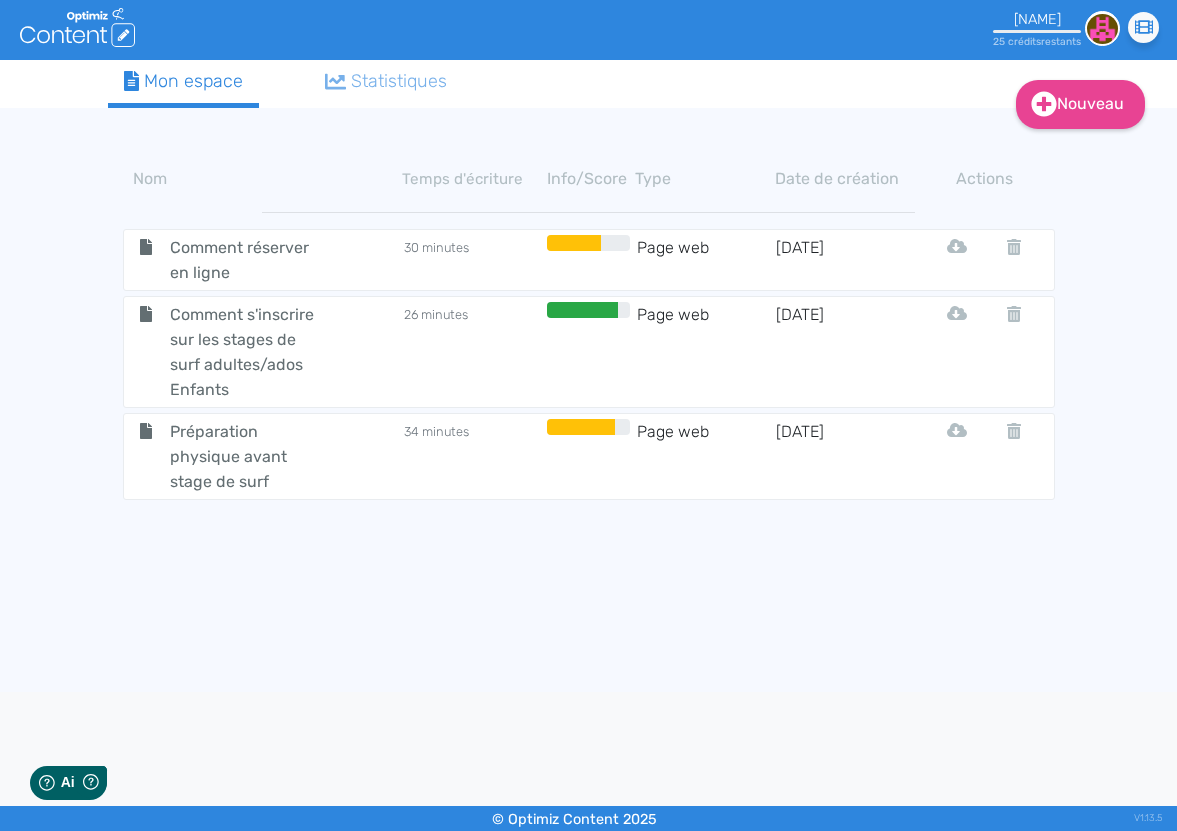 scroll, scrollTop: 0, scrollLeft: 0, axis: both 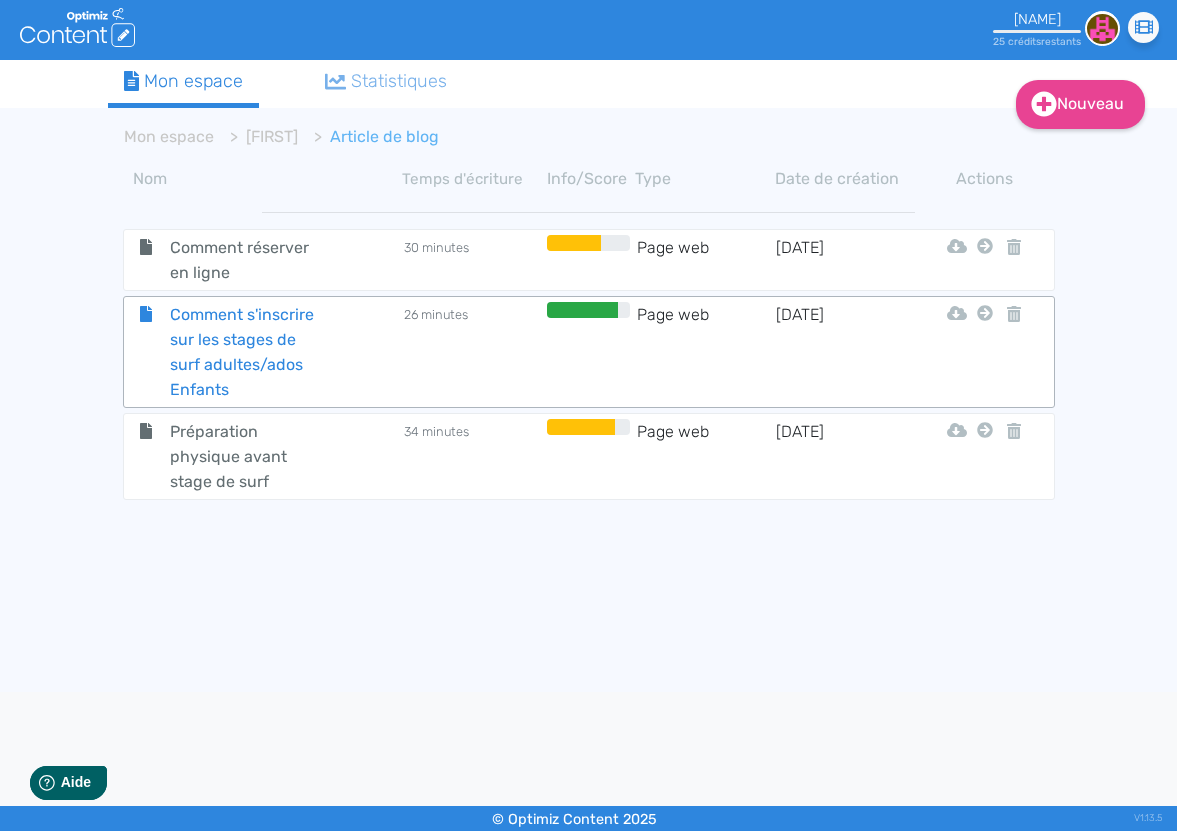 click on "Comment s'inscrire sur les stages de surf adultes/ados Enfants" at bounding box center [247, 260] 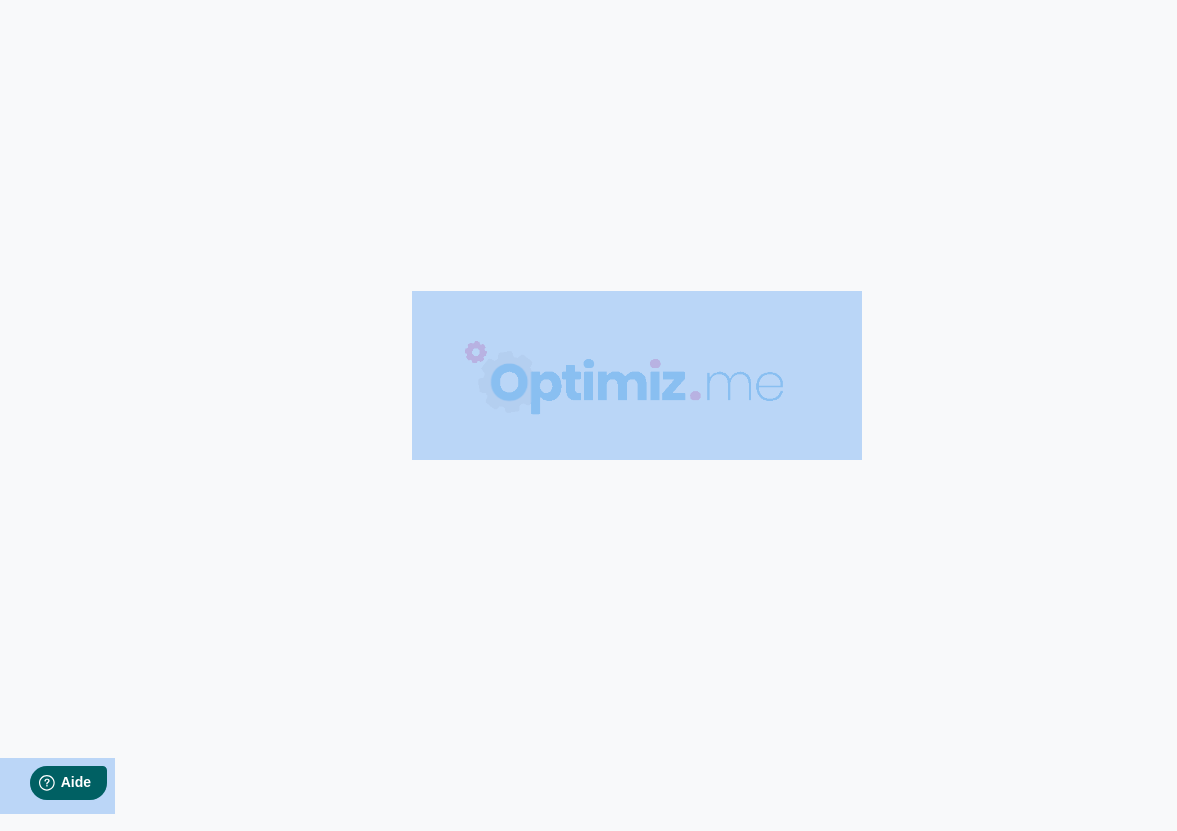 click on "0  mots 0.00  minutes 0 /0 mots Score SEO 0 /- termes Sauvegardé  Contenu   Métadonnées   HTML                                          |                                                                                                                                                                                                         |               H3 H4 H5 H6 Normal |         |             | |
Nous analysons tous vos concurrents sur la requête  .   Balises HTML  0  erreurs à corriger  Optimisez vos balises HTML pour qu’elles soient SEO-friendly.  Nous analysons vos concurrents ... 0%  Sémantique  Vocabulaire à utiliser Enrichissez votre texte avec des termes lexicaux. Nous analysons vos concurrents ... 0%  Idées   Trouvez l’inspiration pour rédiger Nous analysons vos concurrents ... 0%  Lisibilité  Pour une lecture agréable  Nous analysons la lisibilité de votre texte.  Nous analysons vos concurrents ... 0%" at bounding box center (588, 415) 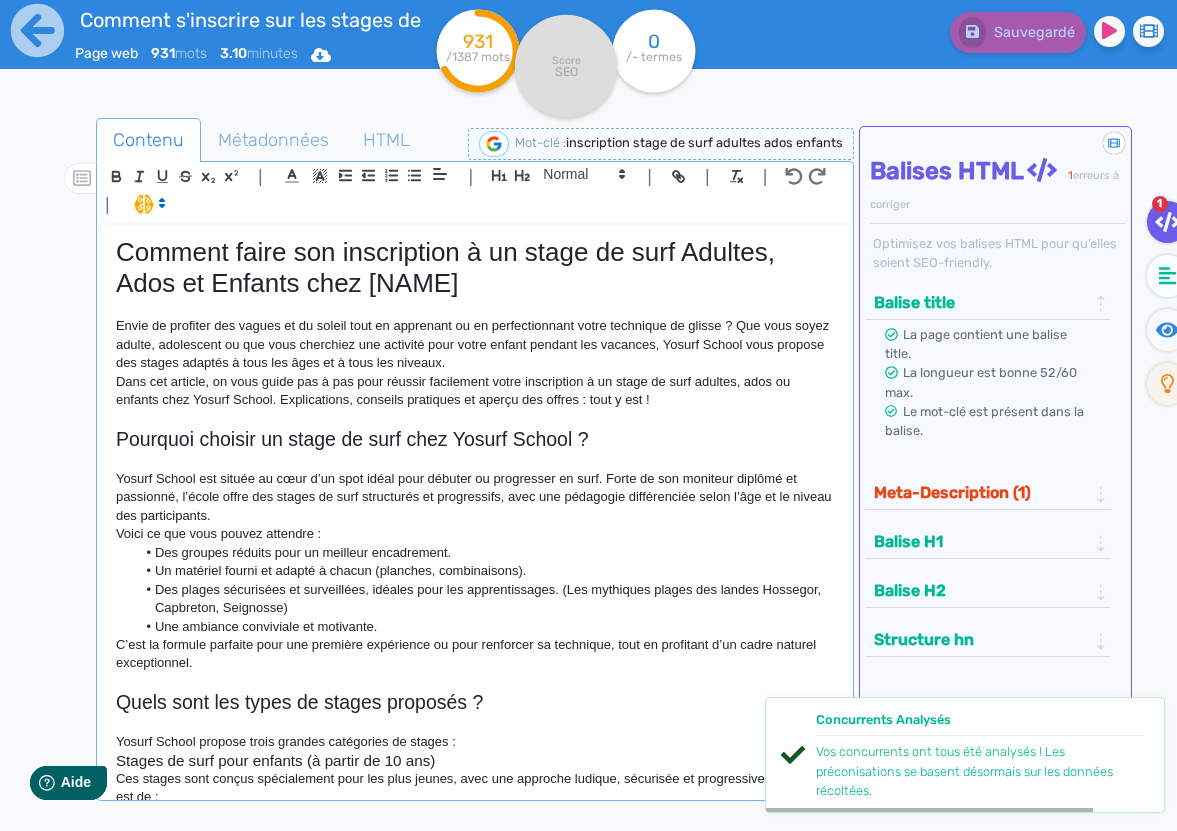 click on "Contenu   Métadonnées   HTML                                          |                                                                                                                                                                                                         |               H3 H4 H5 H6 Normal |         |             | |       Comment faire son inscription à un stage de surf Adultes, Ados et Enfants chez Yosurf School Envie de profiter des vagues et du soleil tout en apprenant ou en perfectionnant votre technique de glisse ? Que vous soyez adulte, adolescent ou que vous cherchiez une activité pour votre enfant pendant les vacances, Yosurf School vous propose des stages adaptés à tous les âges et à tous les niveaux. Dans cet article, on vous guide pas à pas pour réussir facilement votre inscription à un stage de surf adultes, ados ou enfants chez Yosurf School. Explications, conseils pratiques et aperçu des offres : tout y est ! Pourquoi choisir un stage de surf chez Yosurf School ? <" at bounding box center (612, 527) 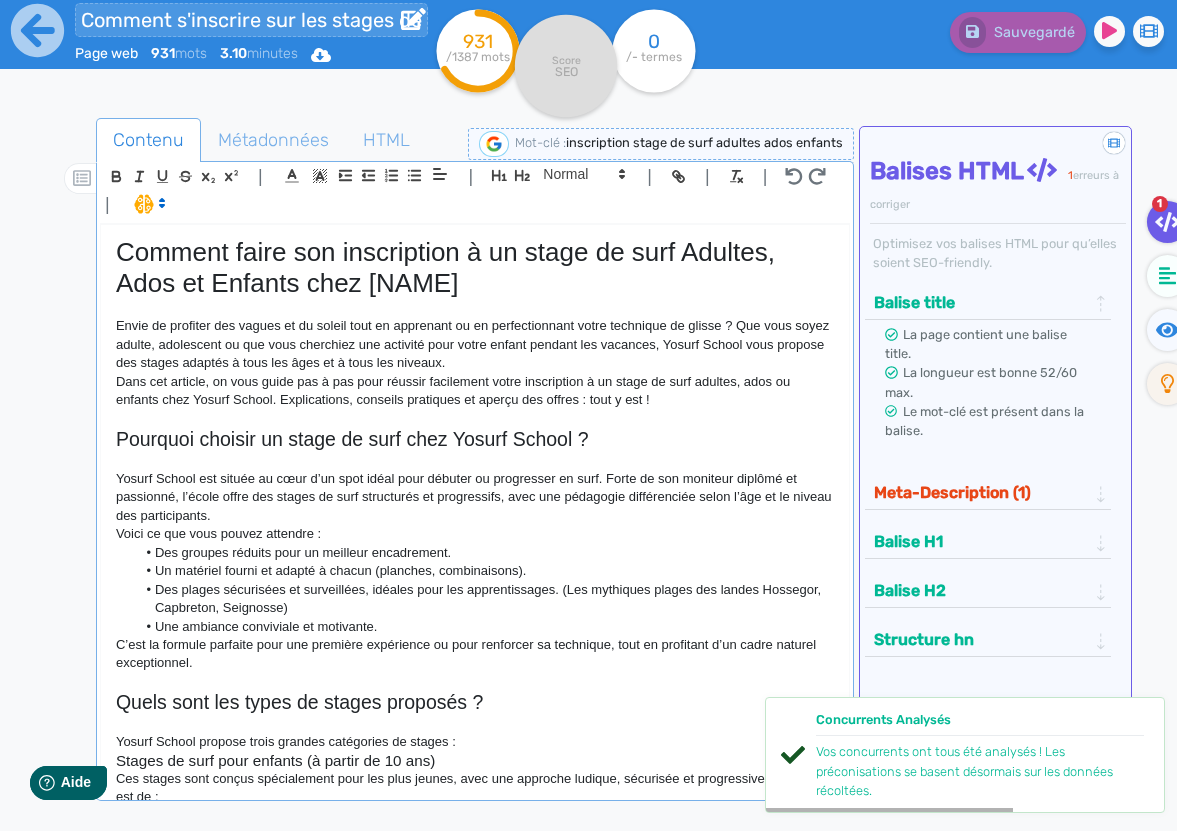 click on "Comment s'inscrire sur les stages de surf adultes/ados Enfants" at bounding box center (251, 20) 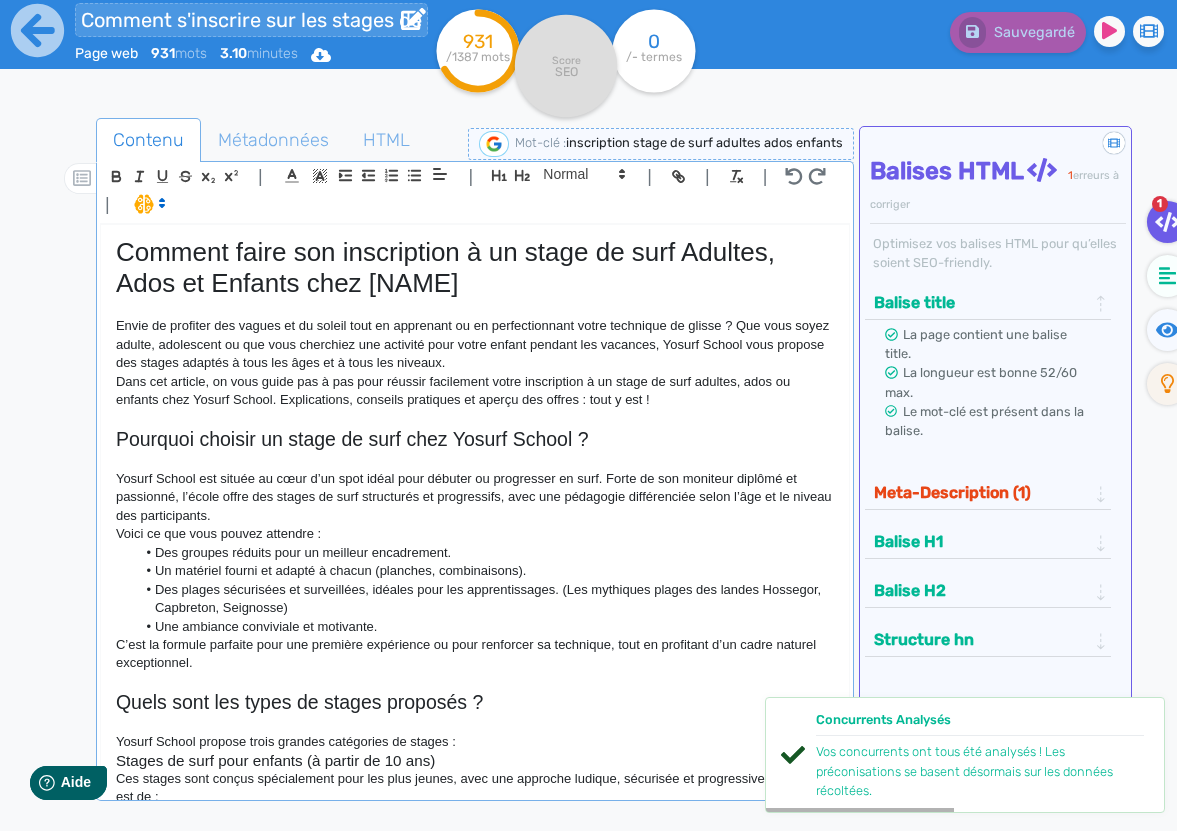 click on "Comment s'inscrire sur les stages de surf adultes/ados Enfants" at bounding box center (251, 20) 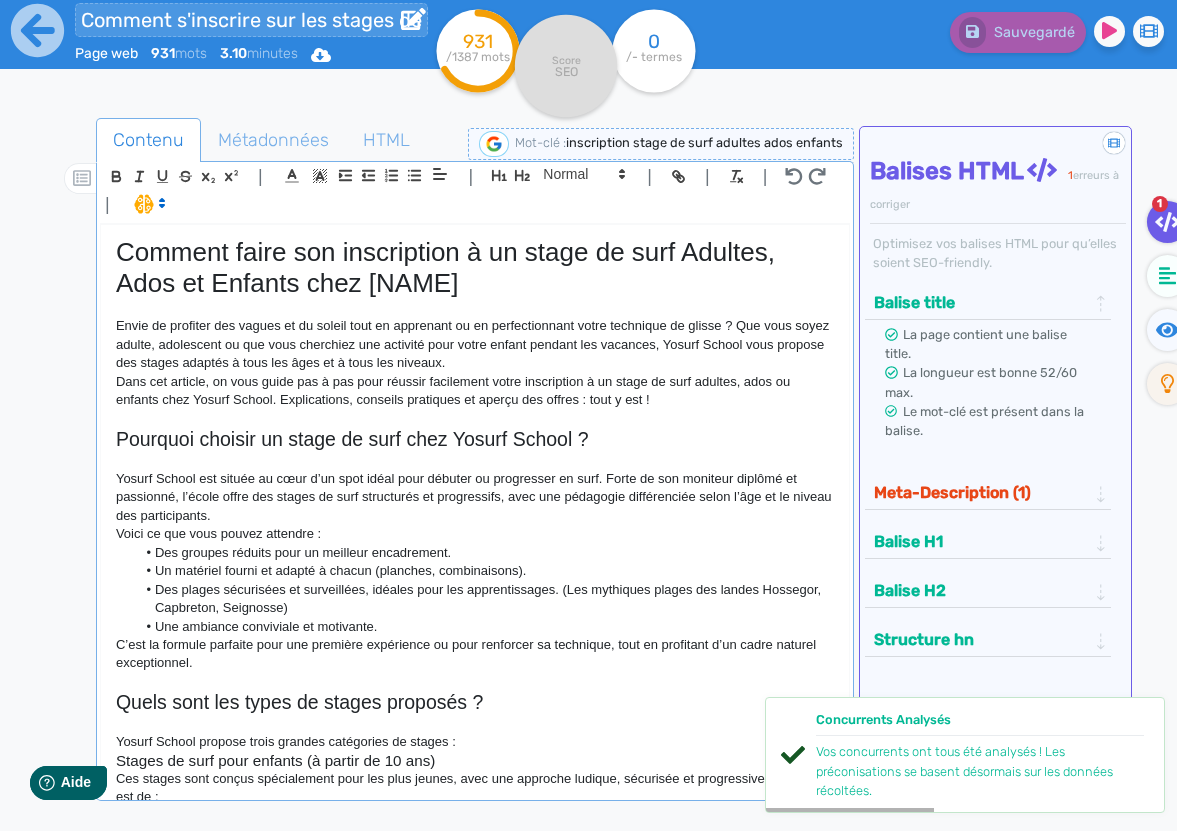 click on "Comment s'inscrire sur les stages de surf adultes/ados Enfants" at bounding box center [251, 20] 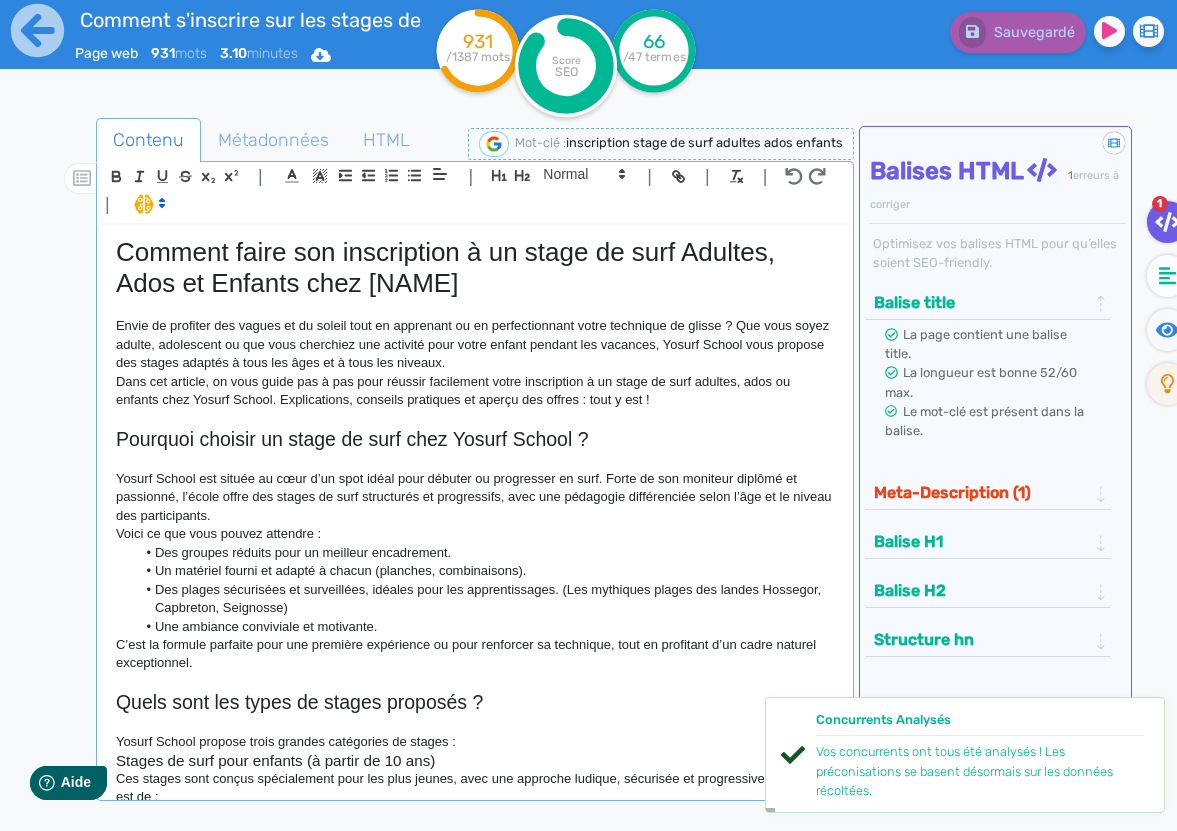 click on "Comment s'inscrire sur les stages de surf adultes/ados Enfants  Page web  [NUMBER]  mots [NUMBER]  minutes  Html   Pdf   Word" at bounding box center [251, 49] 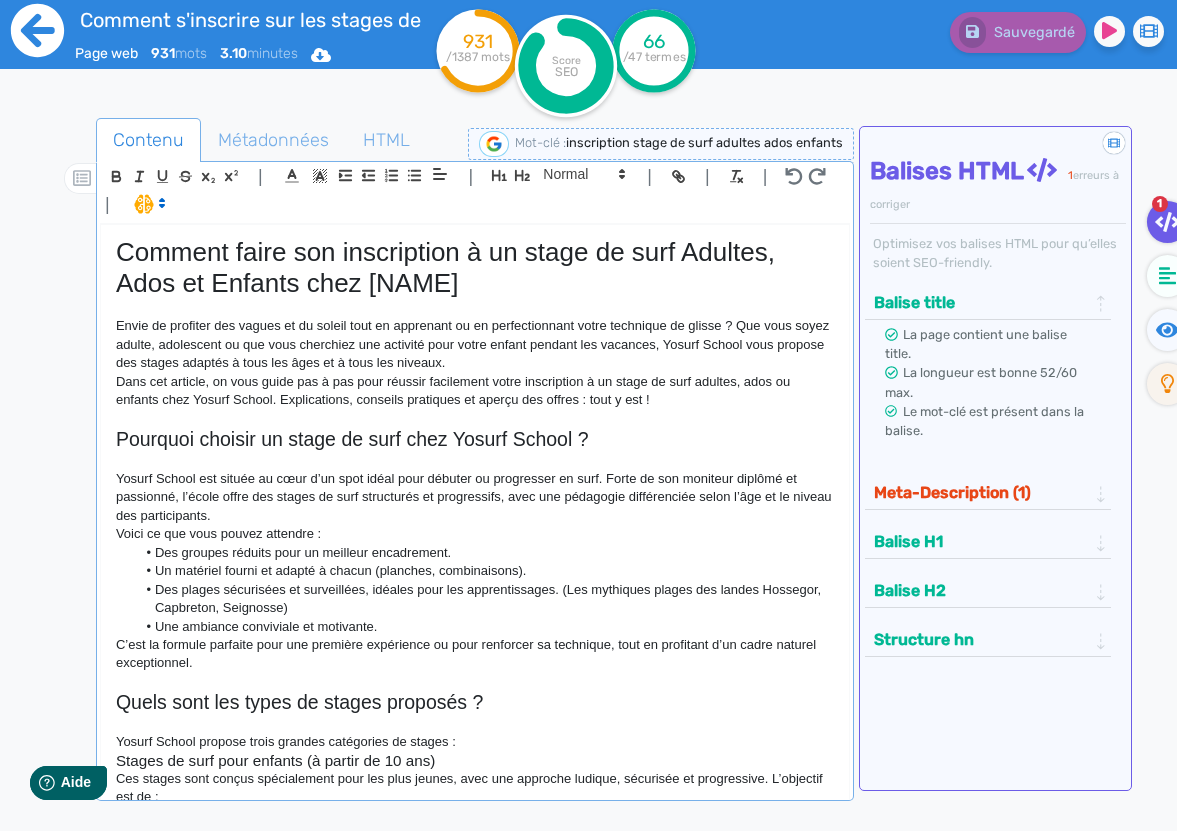 click at bounding box center (37, 30) 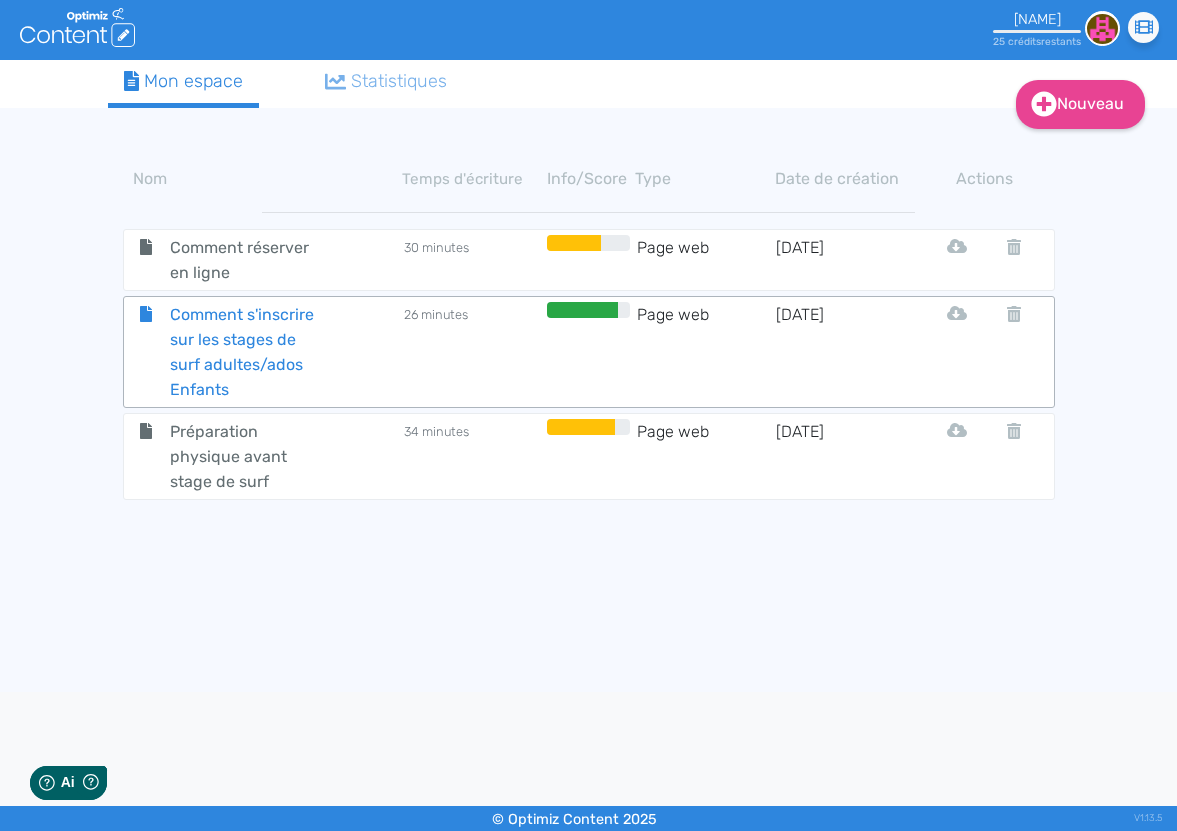 scroll, scrollTop: 0, scrollLeft: 0, axis: both 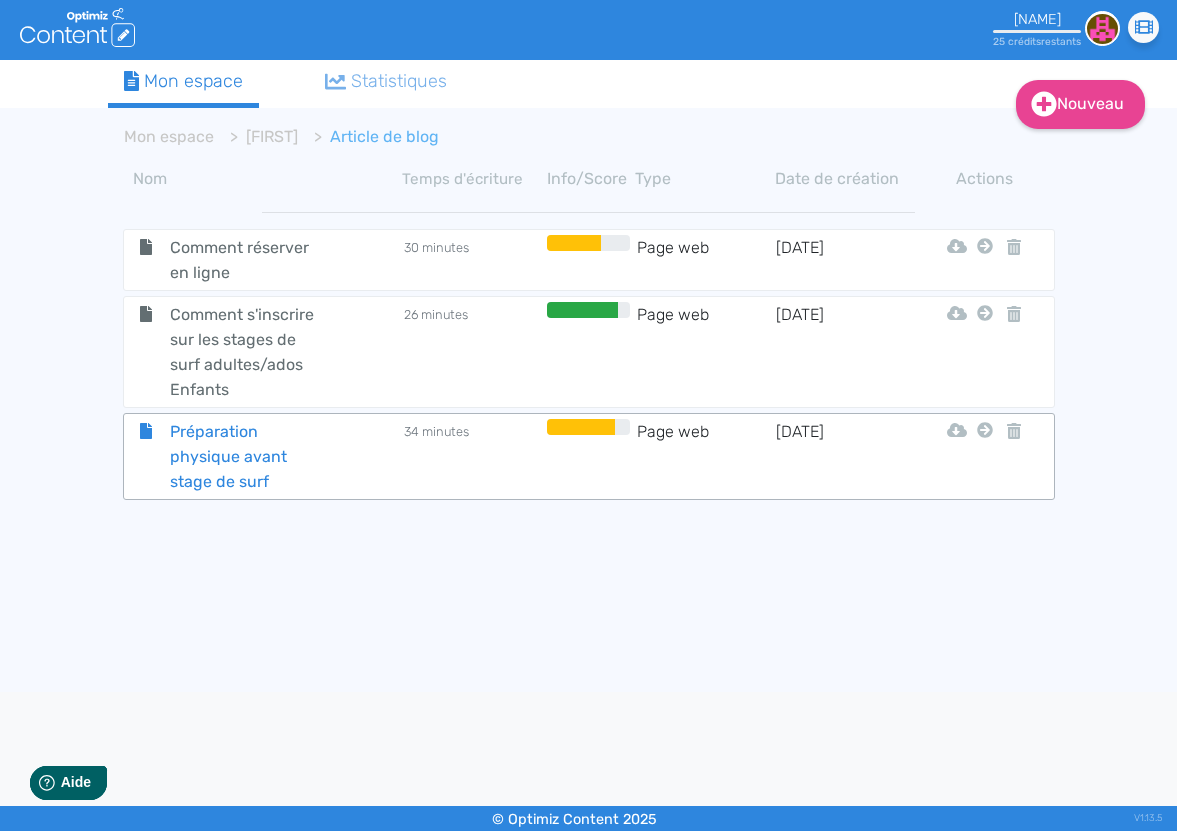 click on "Préparation physique avant stage de surf" at bounding box center [247, 260] 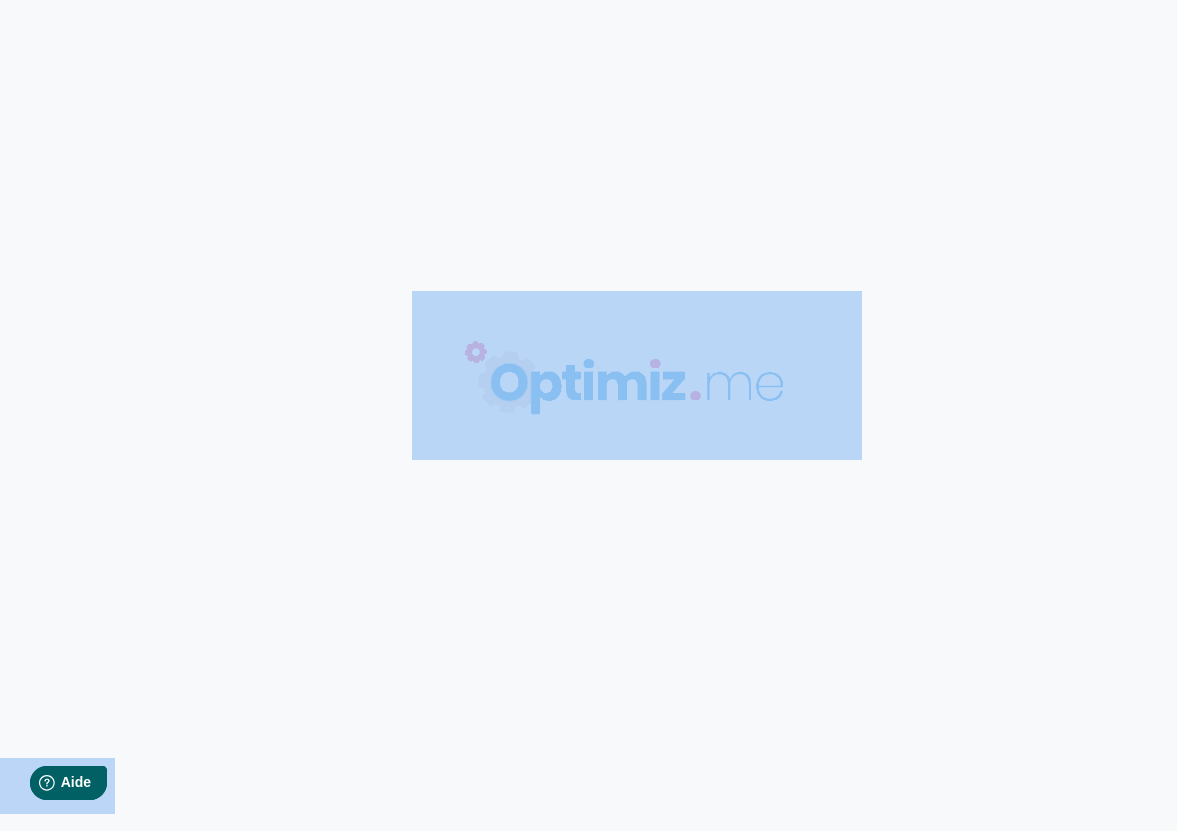 click on "0  mots 0.00  minutes 0 /0 mots Score SEO 0 /- termes Sauvegardé  Contenu   Métadonnées   HTML                                          |                                                                                                                                                                                                         |               H3 H4 H5 H6 Normal |         |             | |
Nous analysons tous vos concurrents sur la requête  .   Balises HTML  0  erreurs à corriger  Optimisez vos balises HTML pour qu’elles soient SEO-friendly.  Nous analysons vos concurrents ... 0%  Sémantique  Vocabulaire à utiliser Enrichissez votre texte avec des termes lexicaux. Nous analysons vos concurrents ... 0%  Idées   Trouvez l’inspiration pour rédiger Nous analysons vos concurrents ... 0%  Lisibilité  Pour une lecture agréable  Nous analysons la lisibilité de votre texte.  Nous analysons vos concurrents ... 0%" at bounding box center [588, 415] 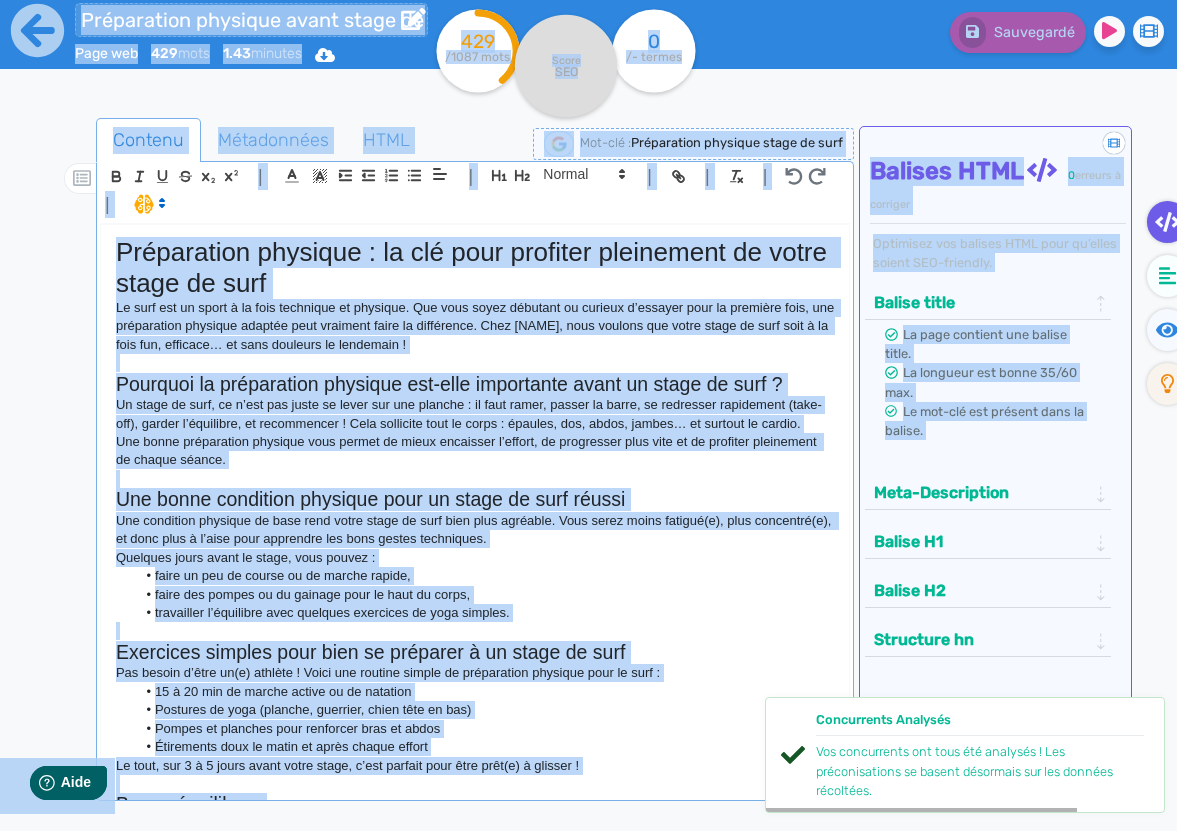 click on "Préparation physique avant stage de surf" at bounding box center (251, 20) 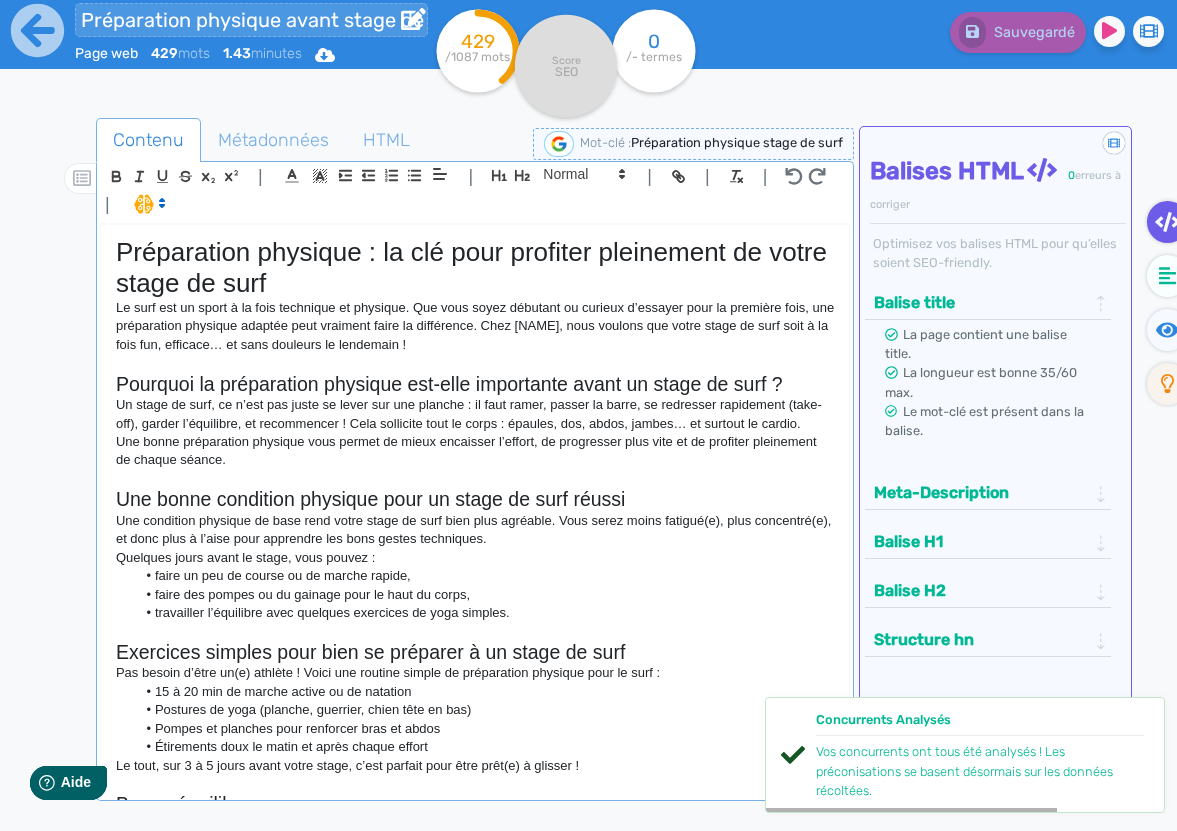 click on "Préparation physique avant stage de surf" at bounding box center (251, 20) 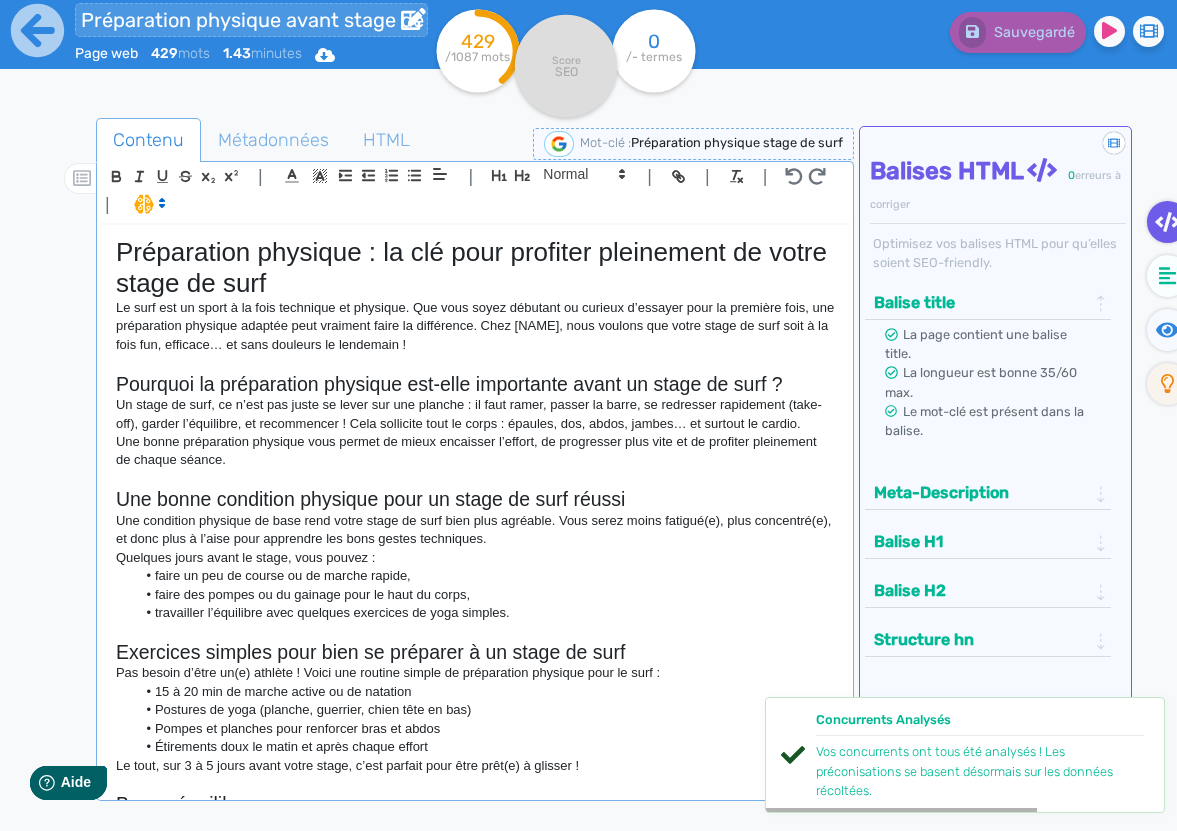 click on "Préparation physique avant stage de surf" at bounding box center [251, 20] 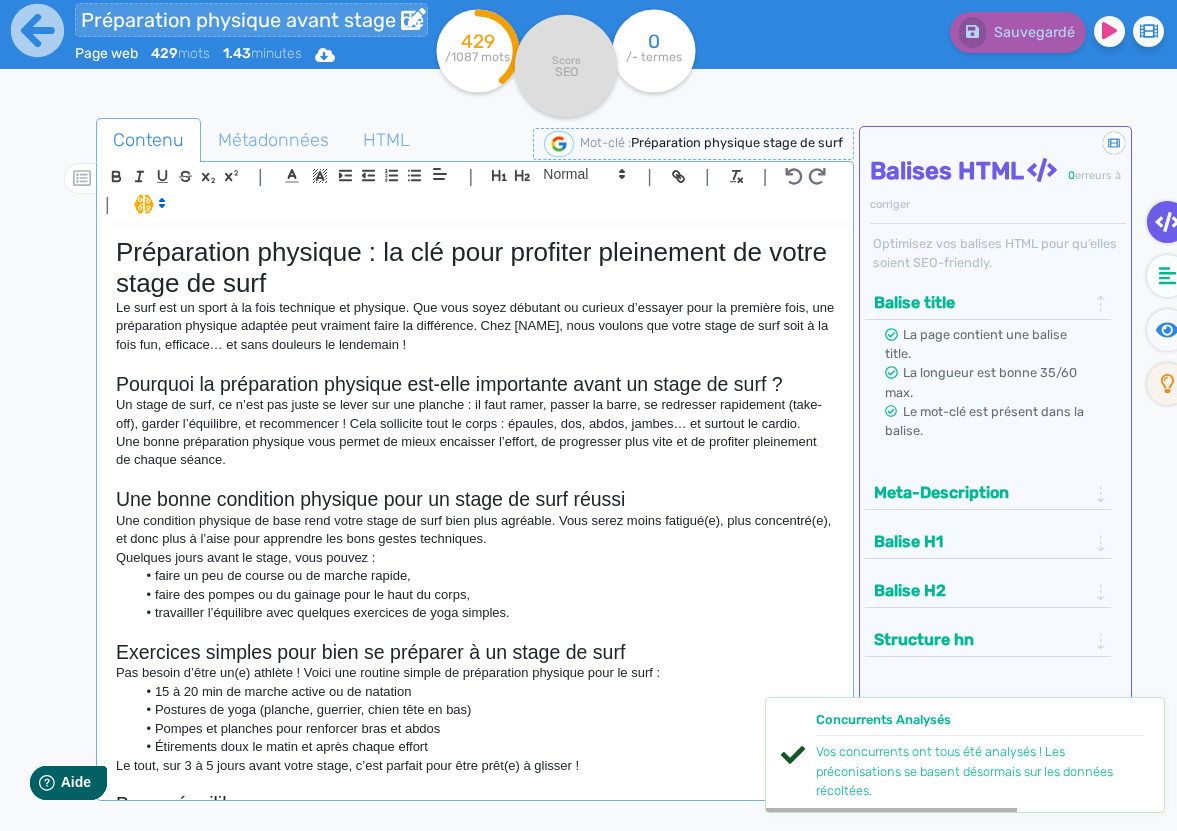 click on "Préparation physique avant stage de surf" at bounding box center [251, 20] 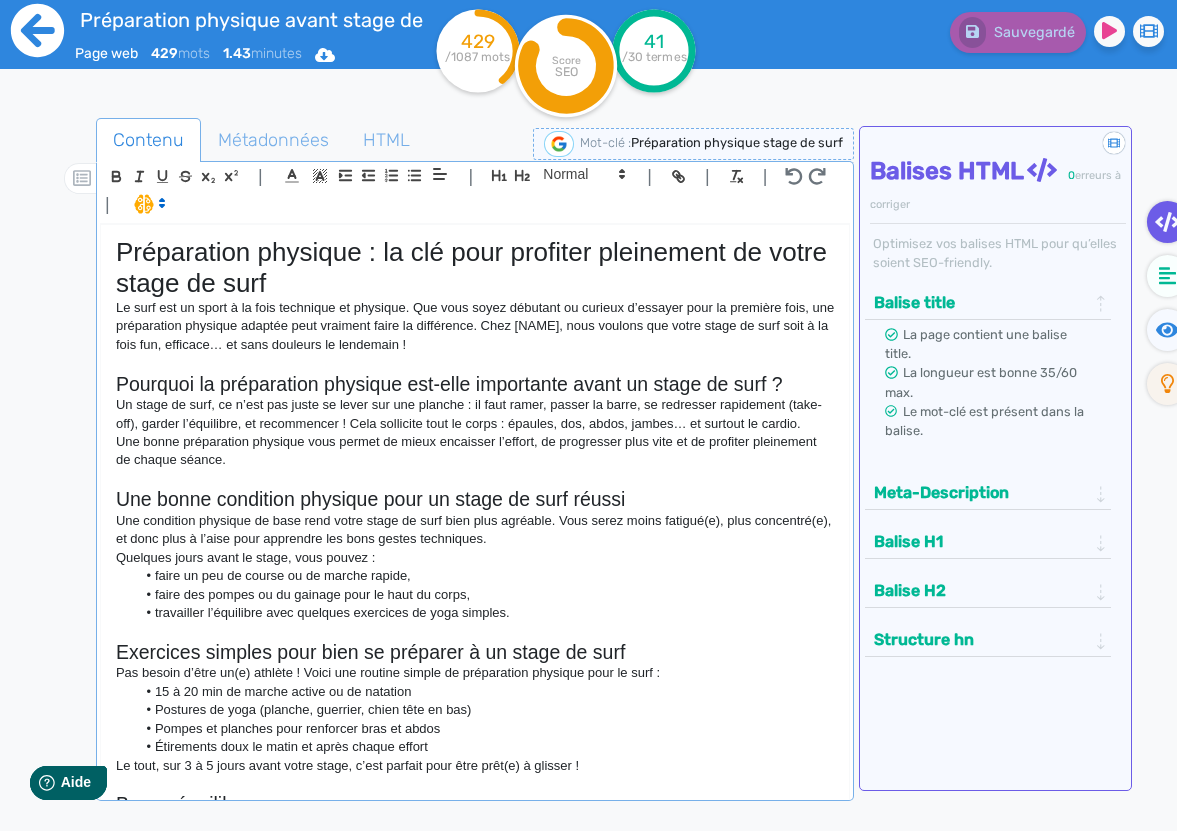 click at bounding box center (37, 30) 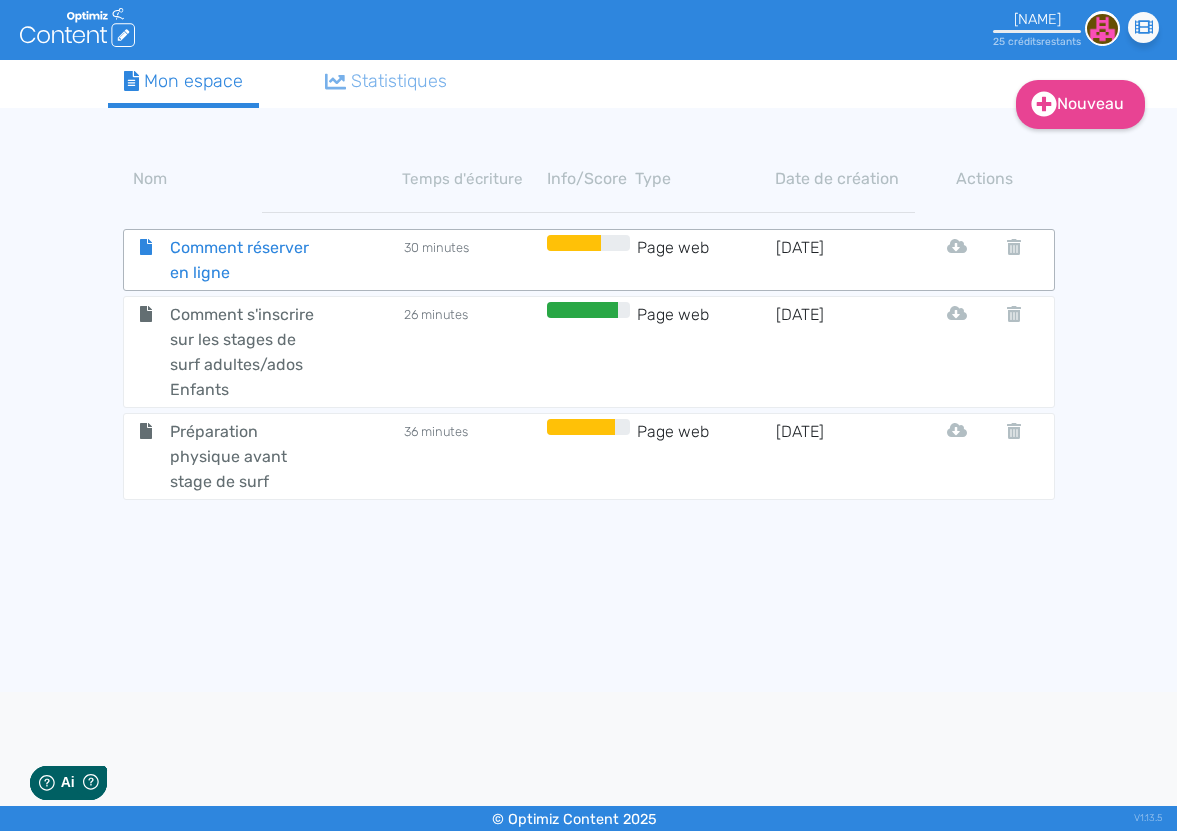 scroll, scrollTop: 0, scrollLeft: 0, axis: both 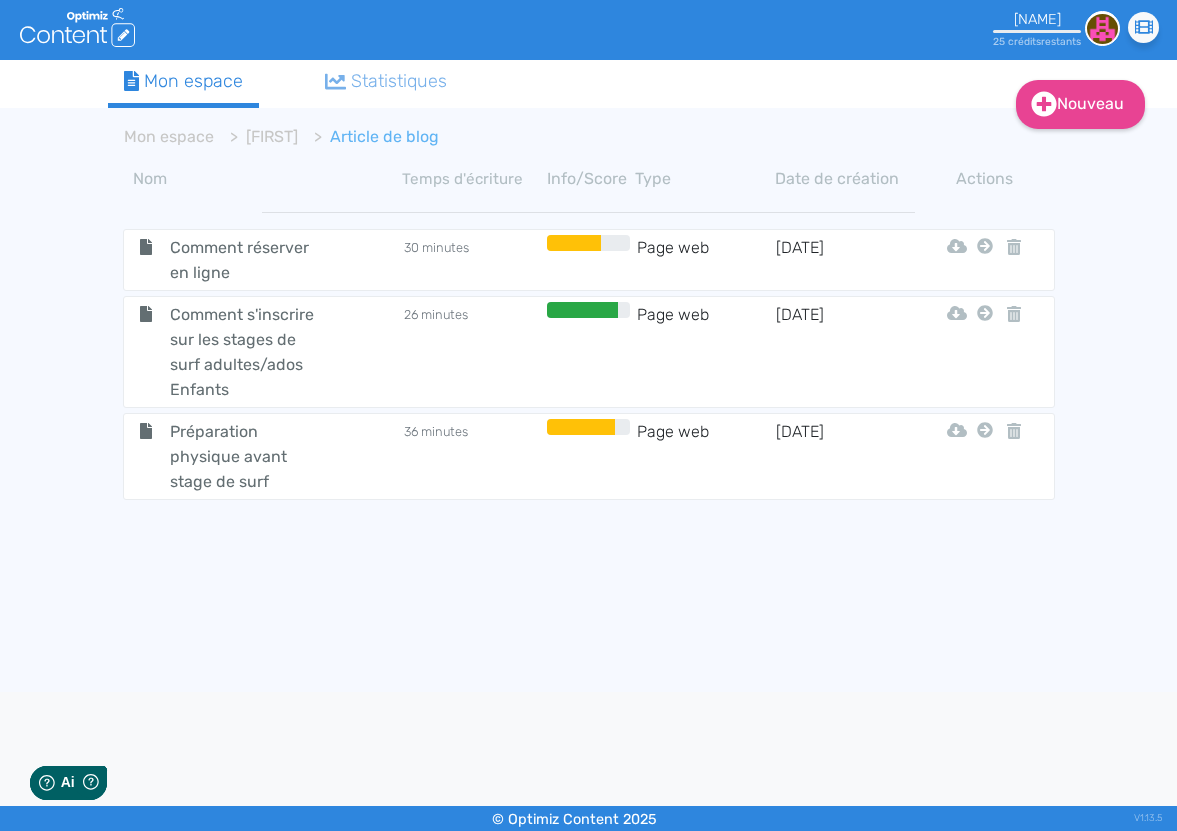 click on "Comment réserver en ligne" at bounding box center [247, 260] 